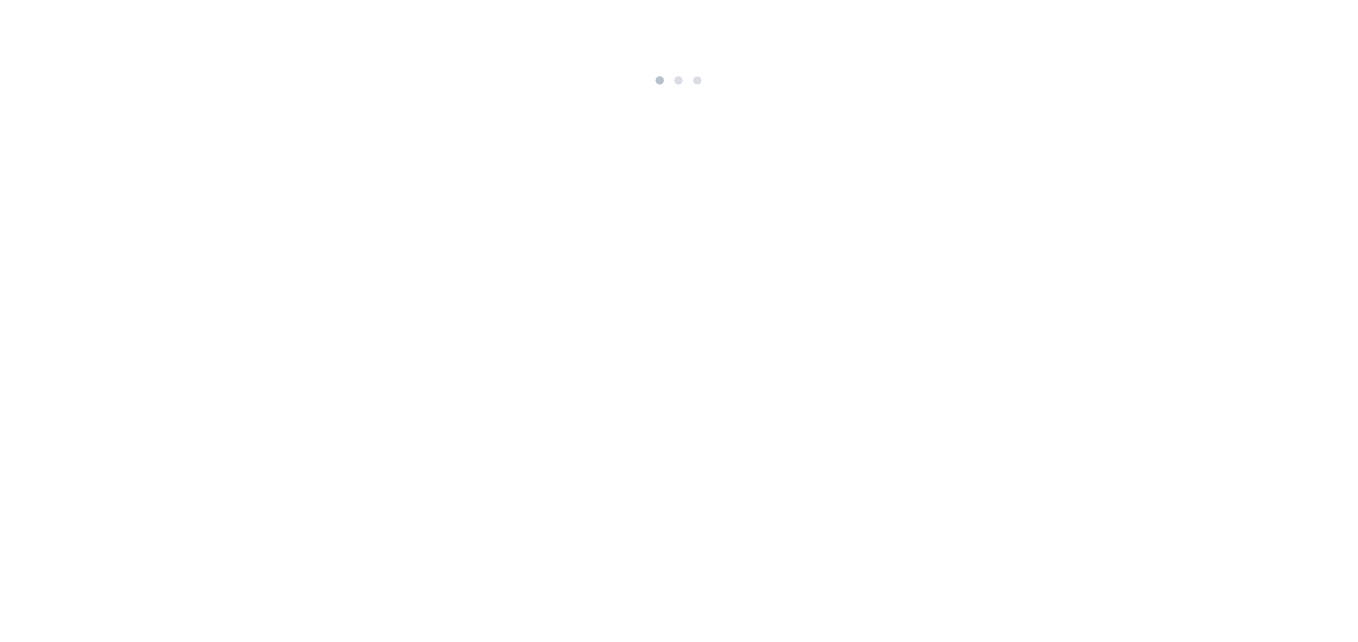 scroll, scrollTop: 0, scrollLeft: 0, axis: both 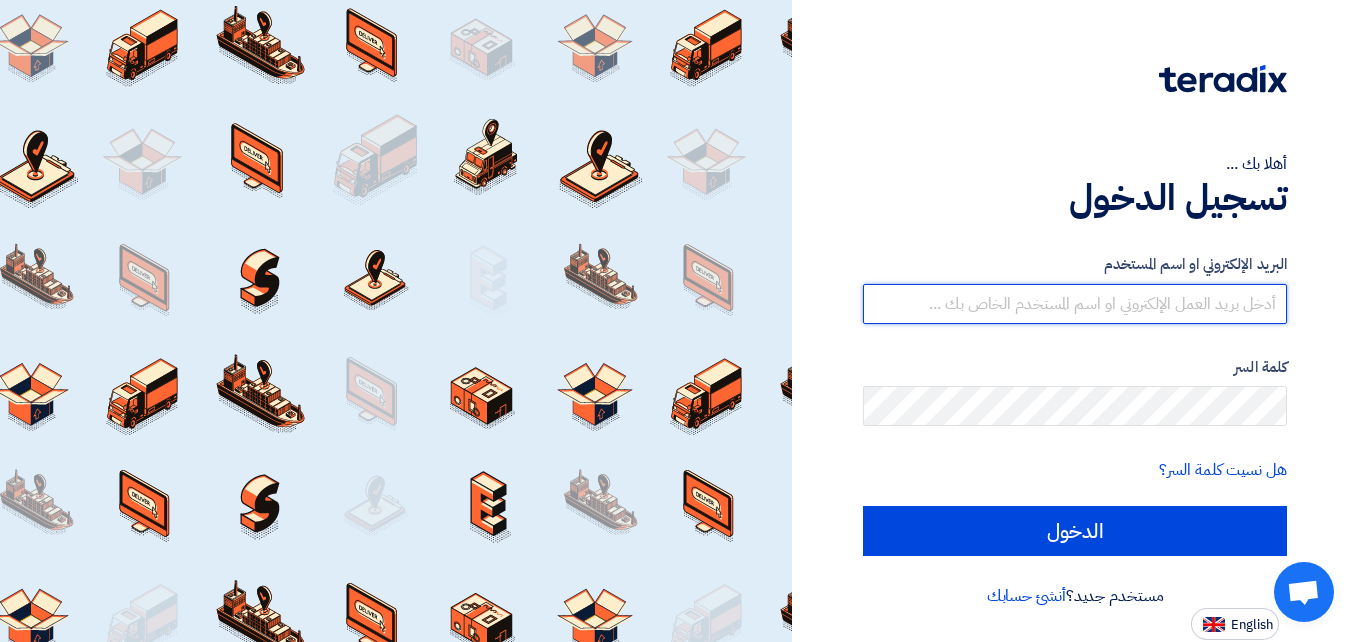 type on "Ahmed.radwan@sanum.com.sa" 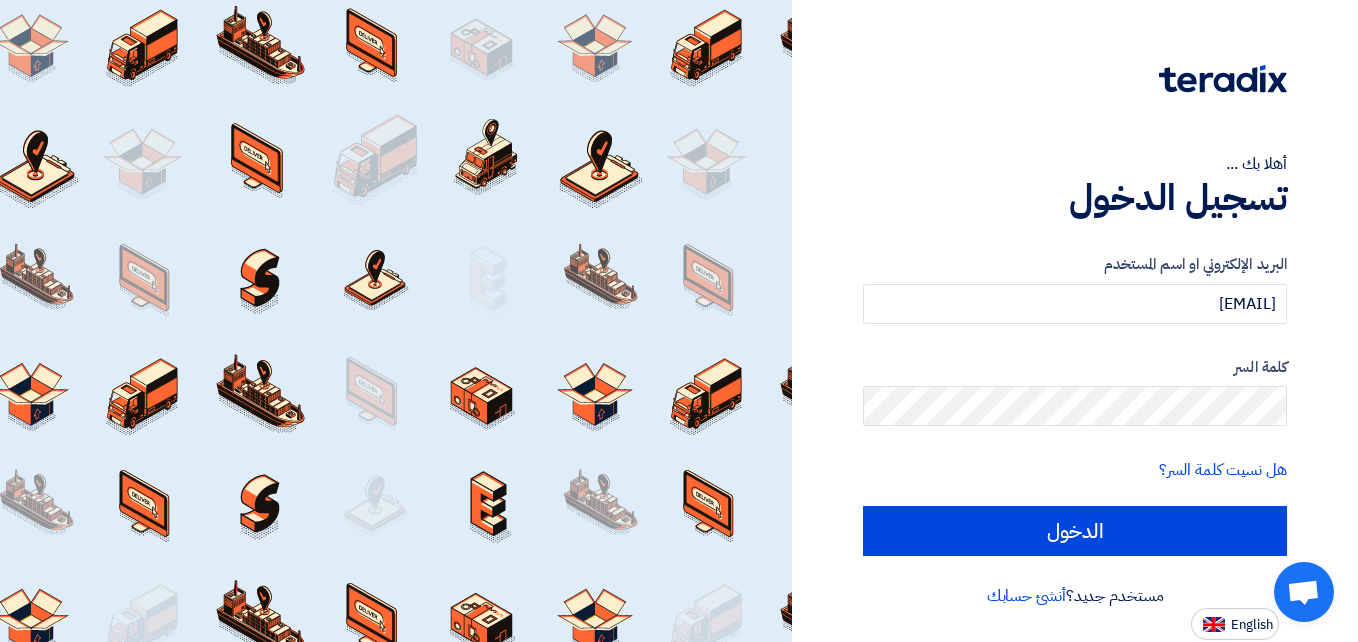 click on "البريد الإلكتروني او اسم المستخدم
Ahmed.radwan@sanum.com.sa
كلمة السر
هل نسيت كلمة السر؟
الدخول" 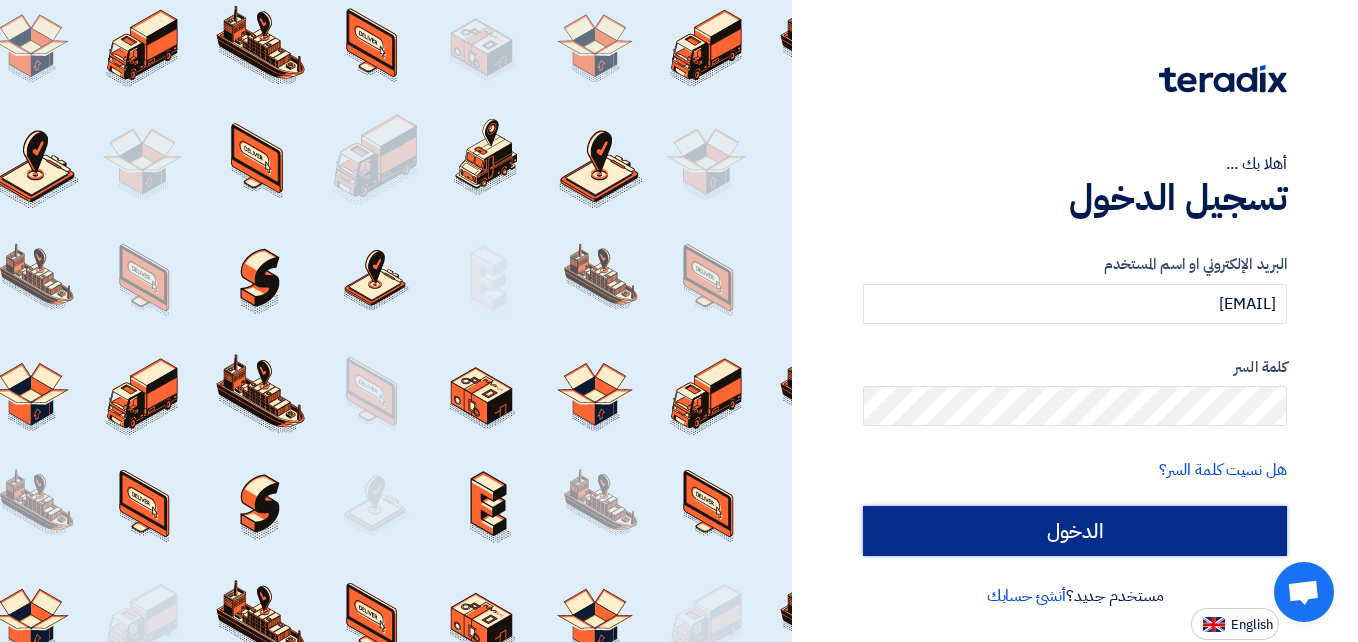 click on "الدخول" 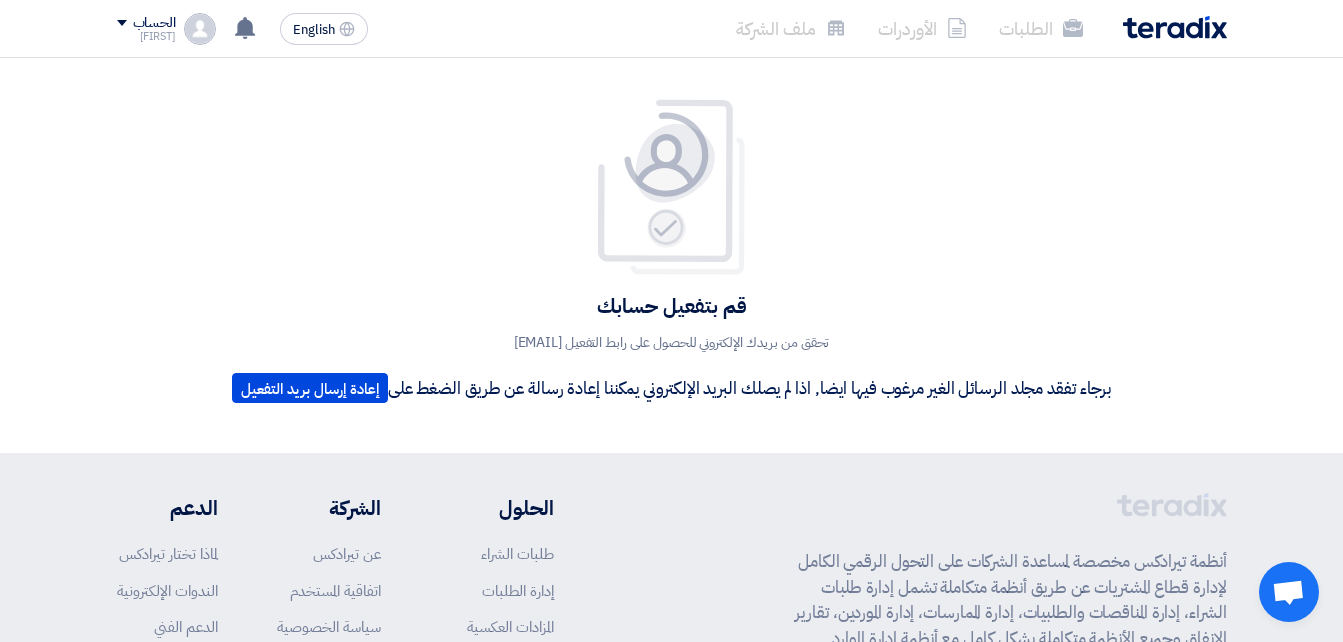 click on "ملف الشركة" 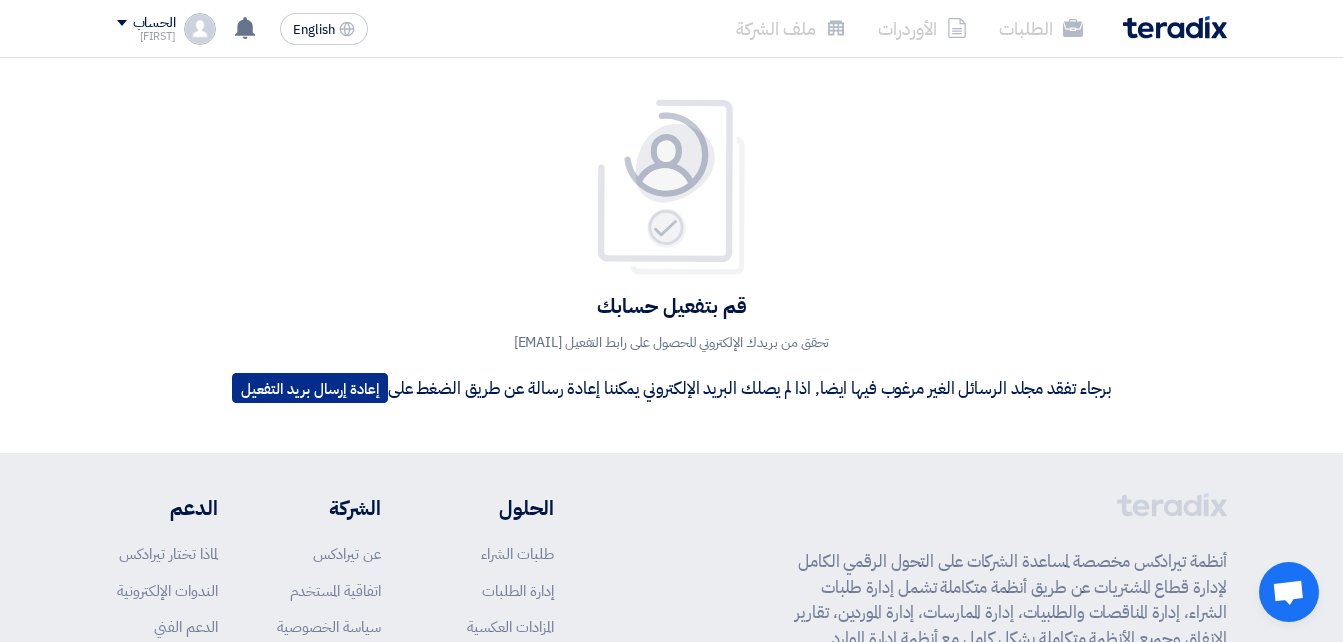 click on "إعادة إرسال بريد التفعيل" 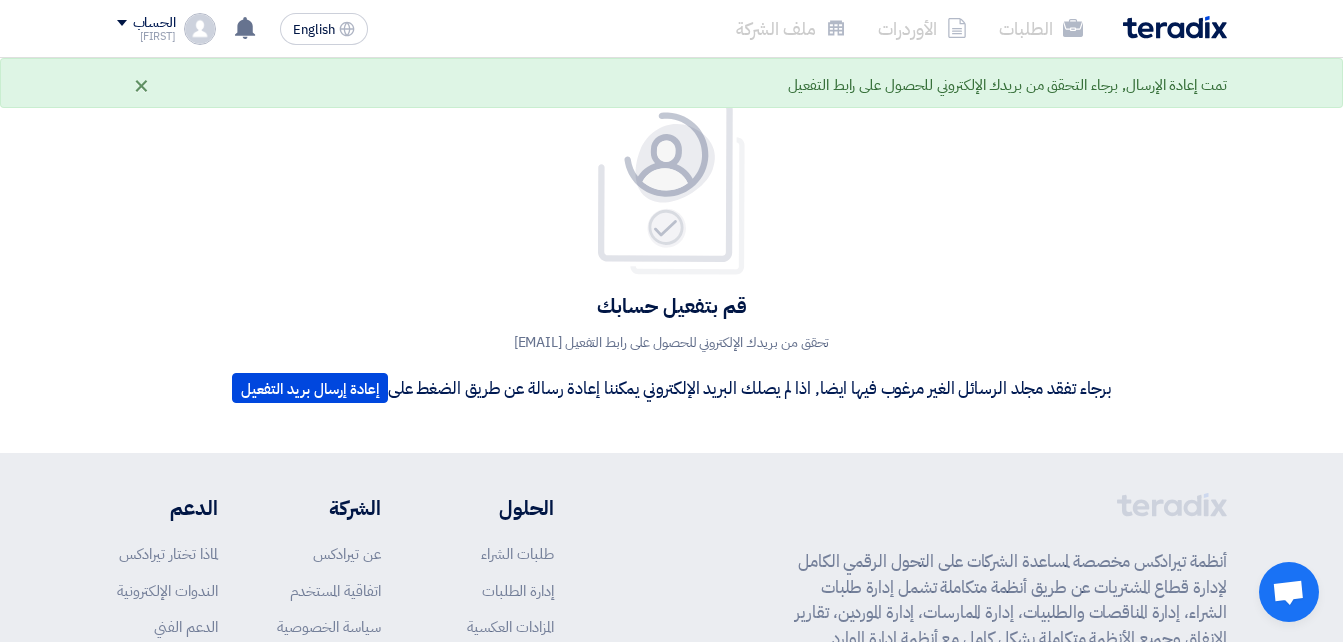 click on "×" 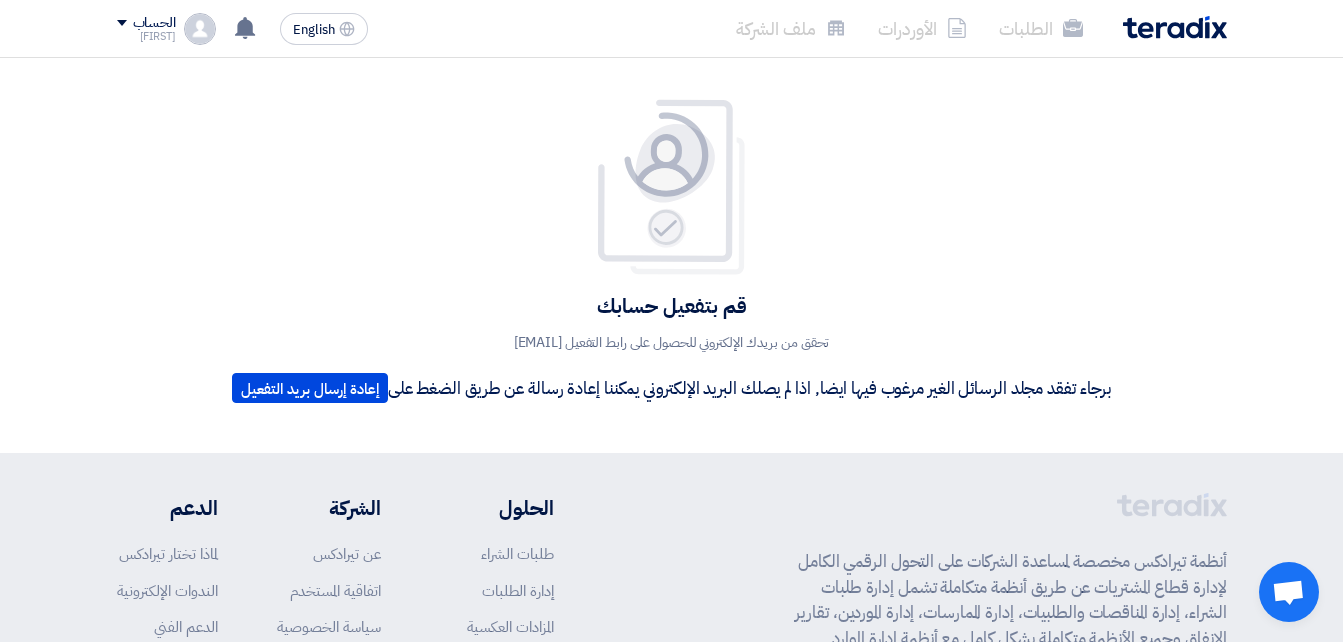 click on "ملف الشركة" 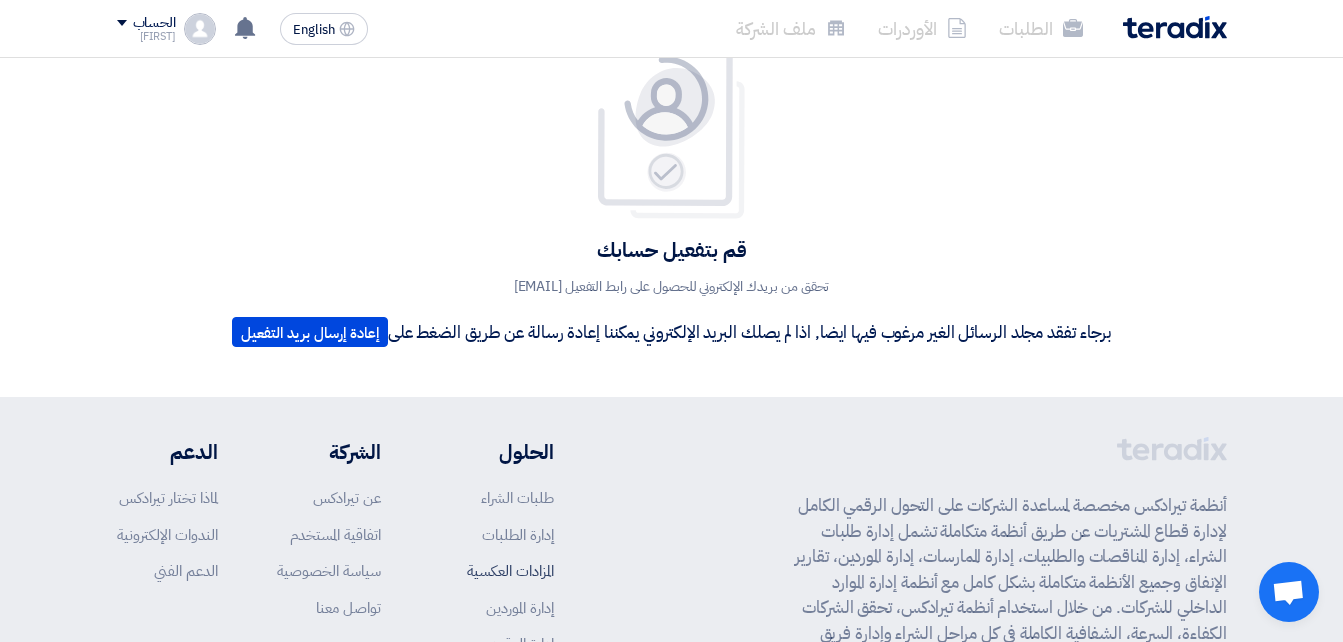 scroll, scrollTop: 100, scrollLeft: 0, axis: vertical 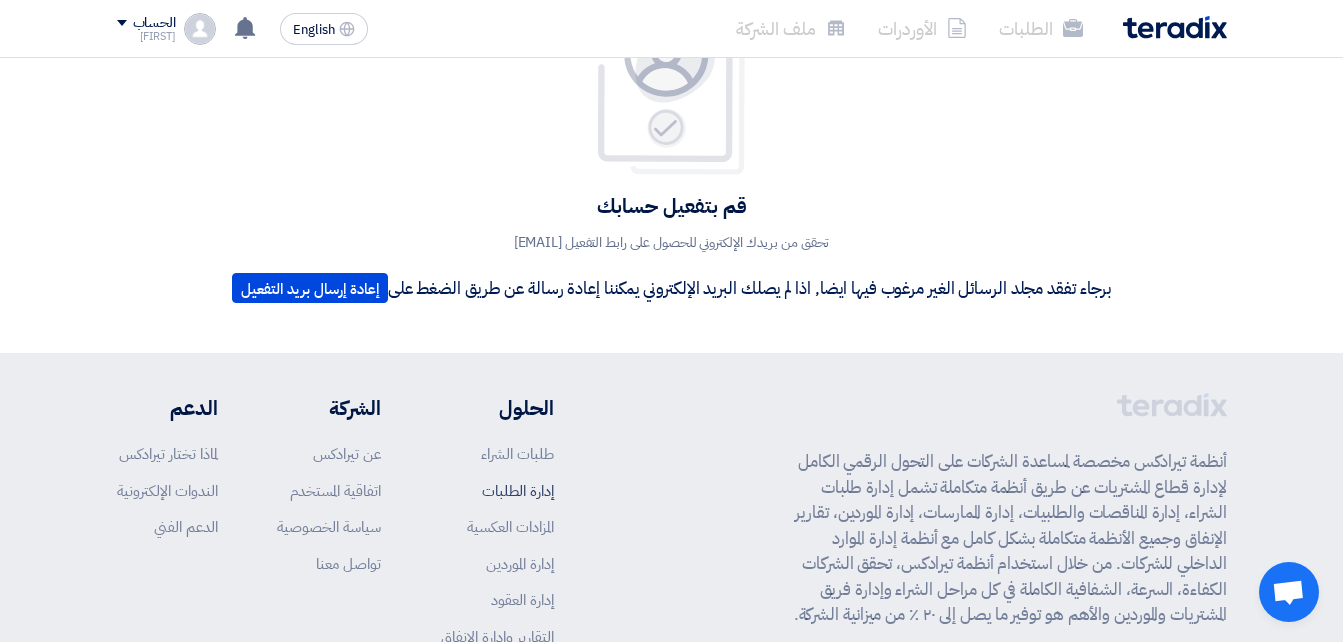 click on "إدارة الطلبات" 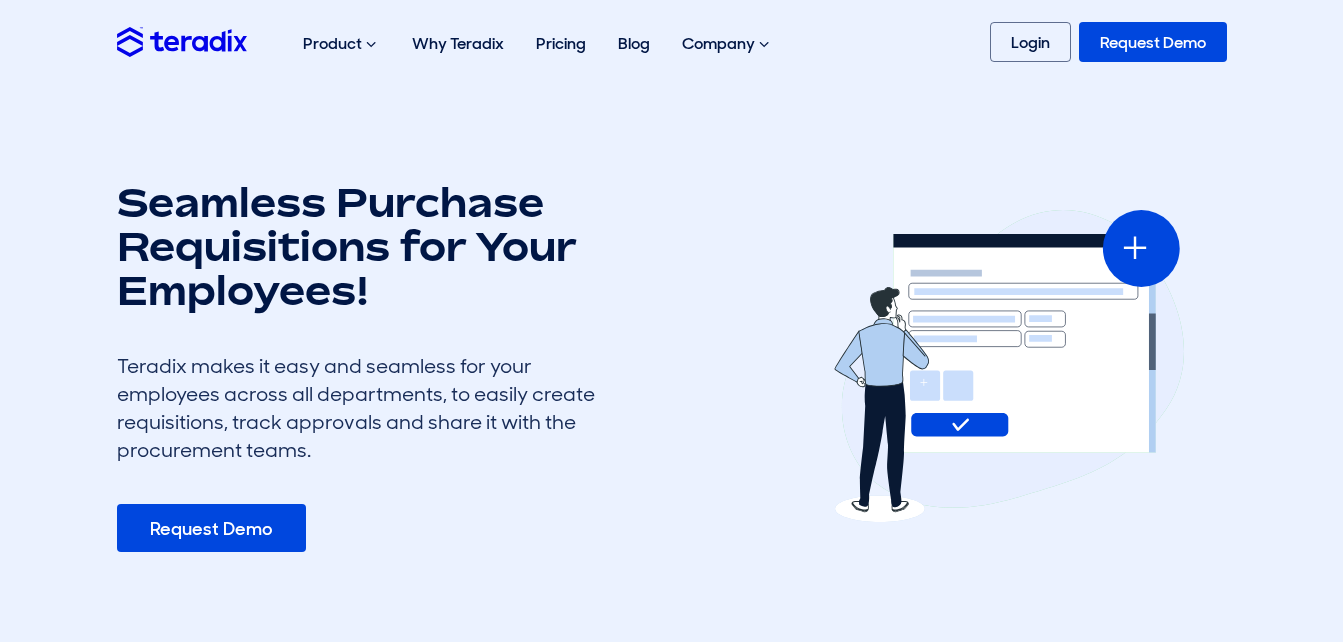 scroll, scrollTop: 0, scrollLeft: 0, axis: both 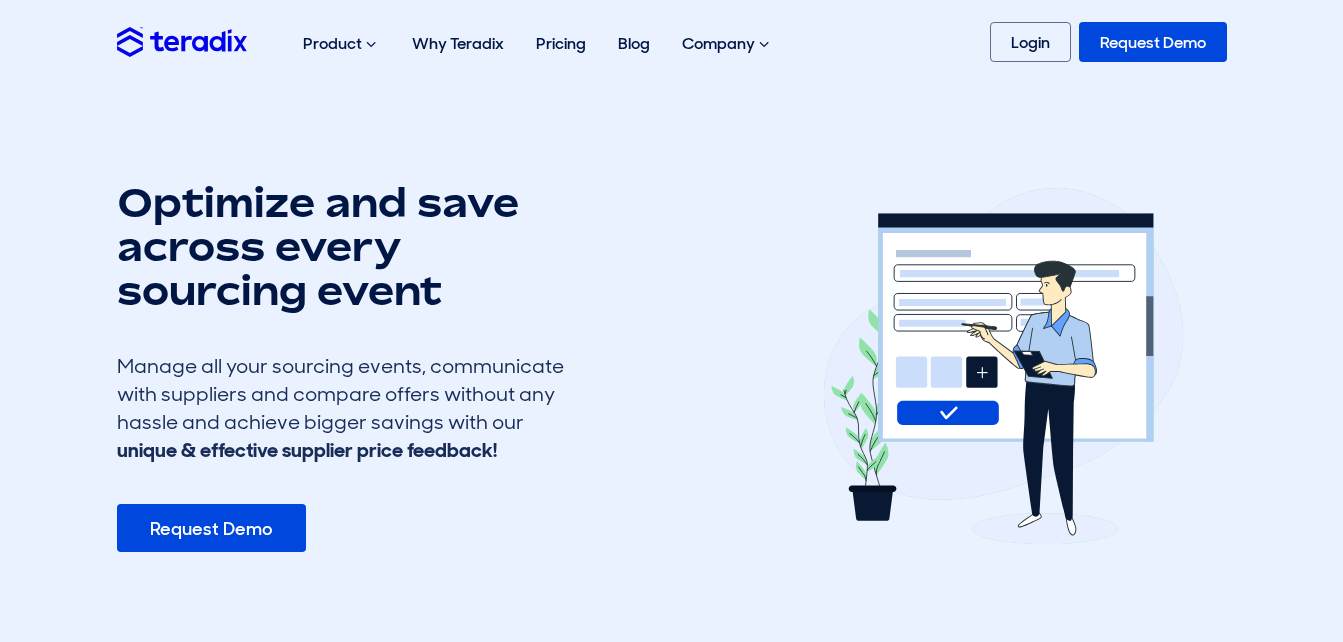 click on "Request Demo" at bounding box center [211, 528] 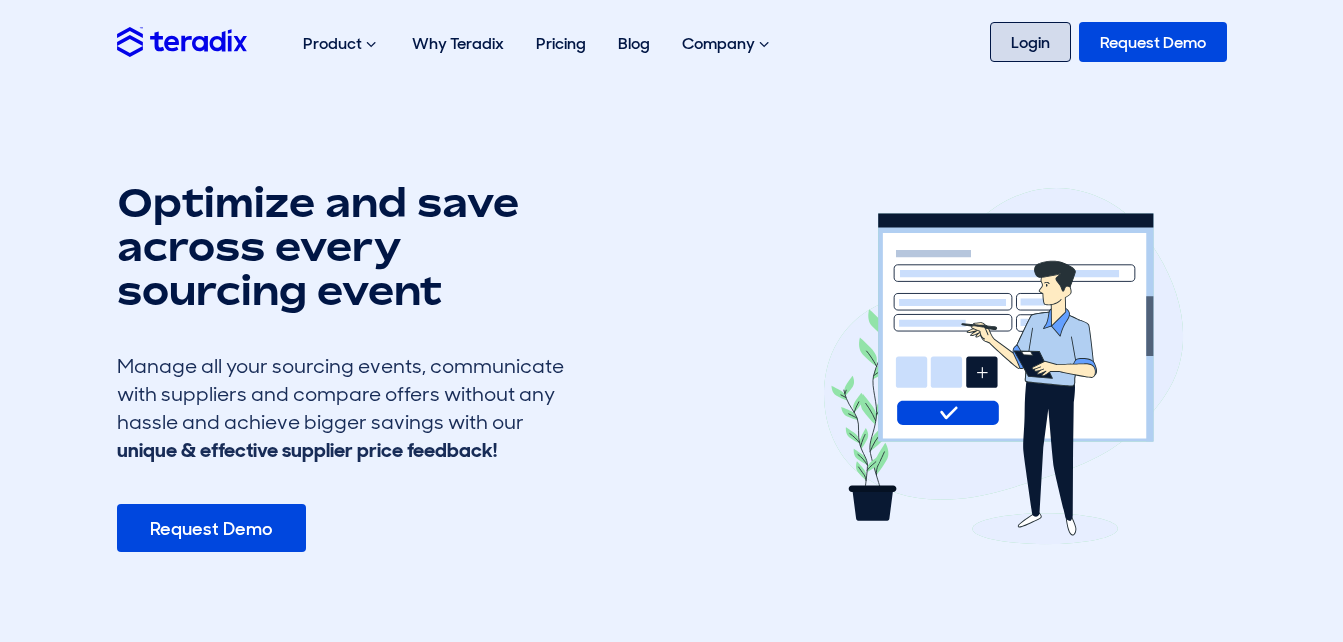 click on "Login" at bounding box center [1030, 42] 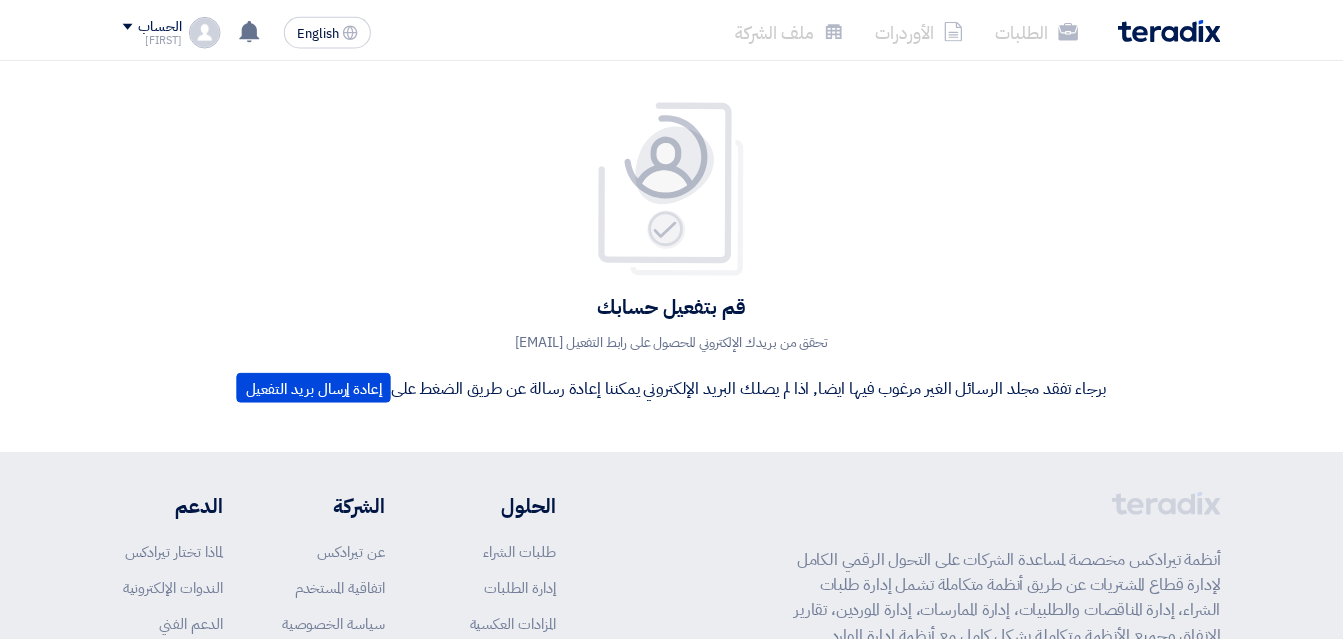 scroll, scrollTop: 0, scrollLeft: 0, axis: both 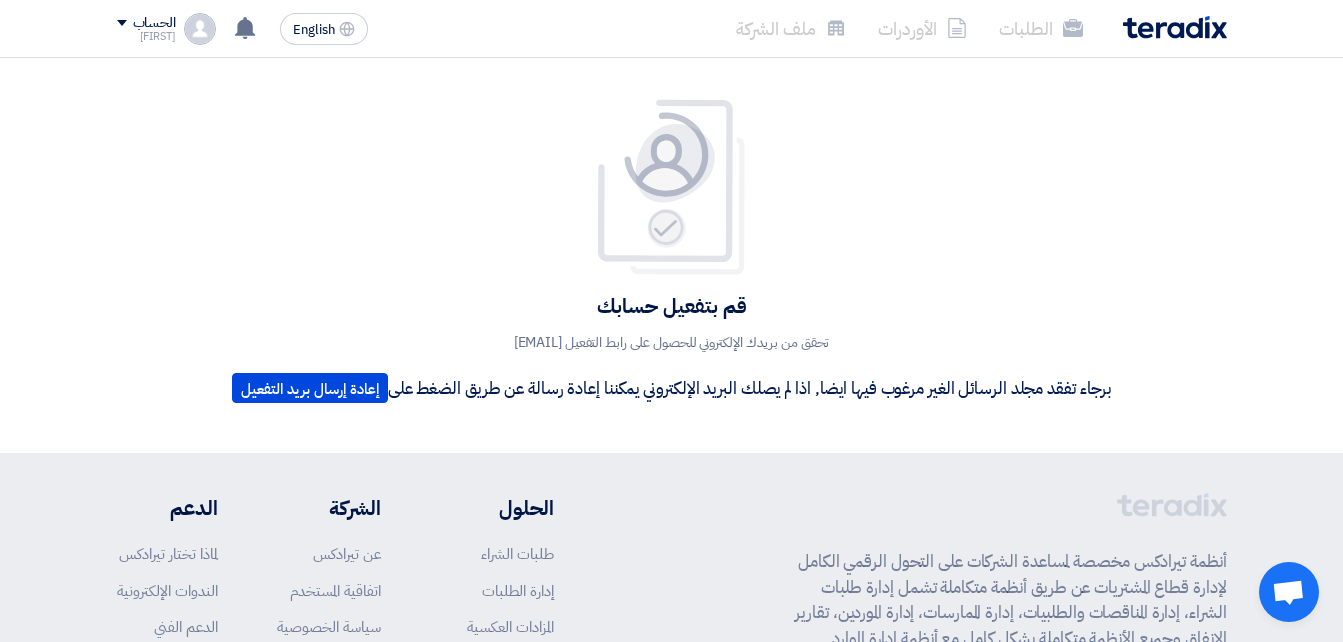 click on "قم بتفعيل حسابك
تحقق من بريدك الإلكتروني للحصول على رابط التفعيل ahmed.radwan@sanum.com.sa
برجاء تفقد مجلد الرسائل الغير مرغوب فيها ايضا, اذا لم يصلك البريد الإلكتروني يمكننا إعادة رسالة عن طريق الضغط على
إعادة إرسال بريد التفعيل" 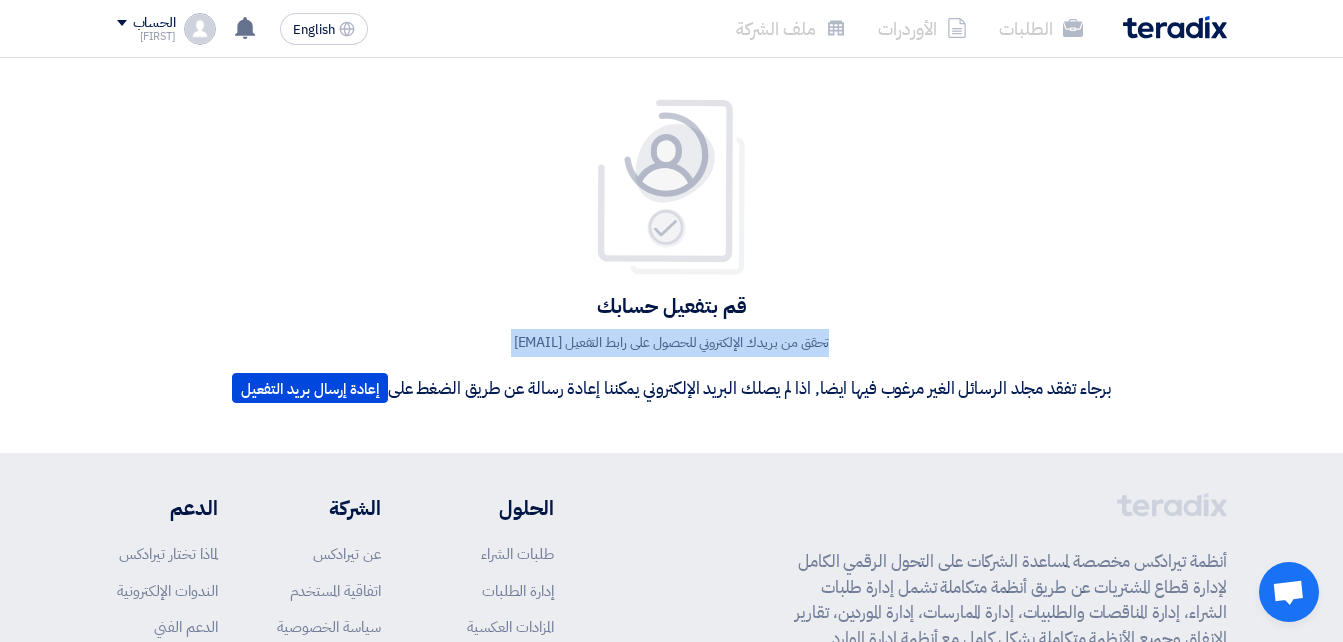 click on "تحقق من بريدك الإلكتروني للحصول على رابط التفعيل ahmed.radwan@sanum.com.sa" 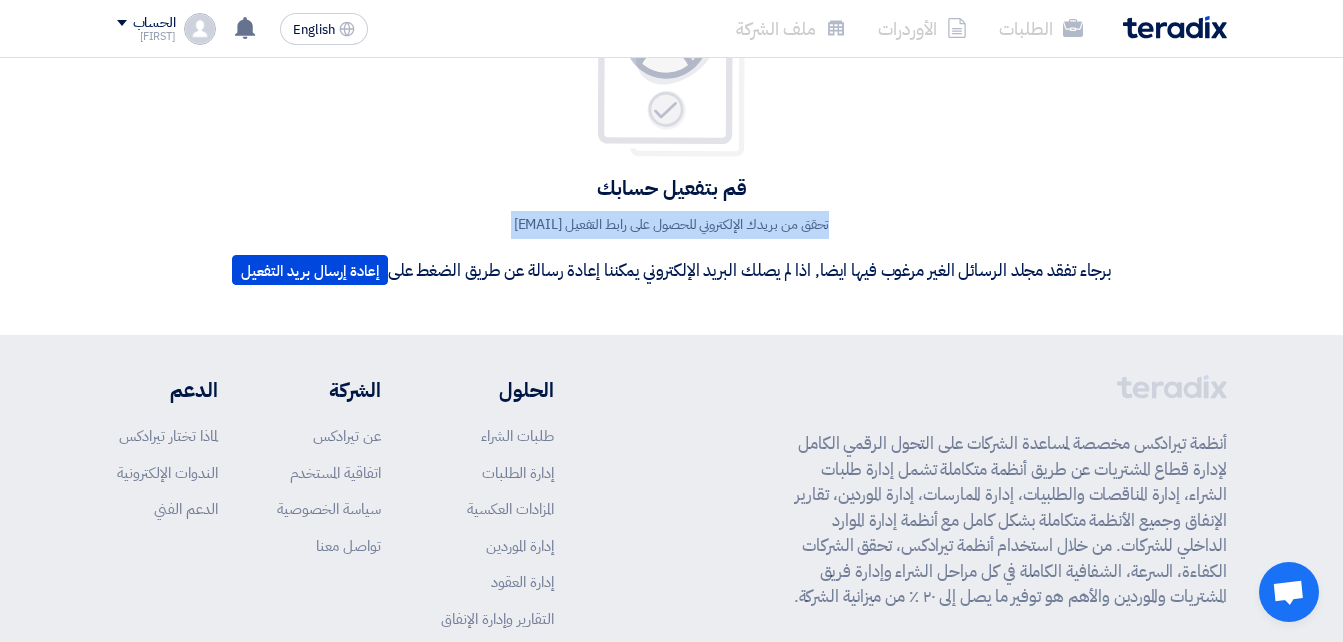 scroll, scrollTop: 200, scrollLeft: 0, axis: vertical 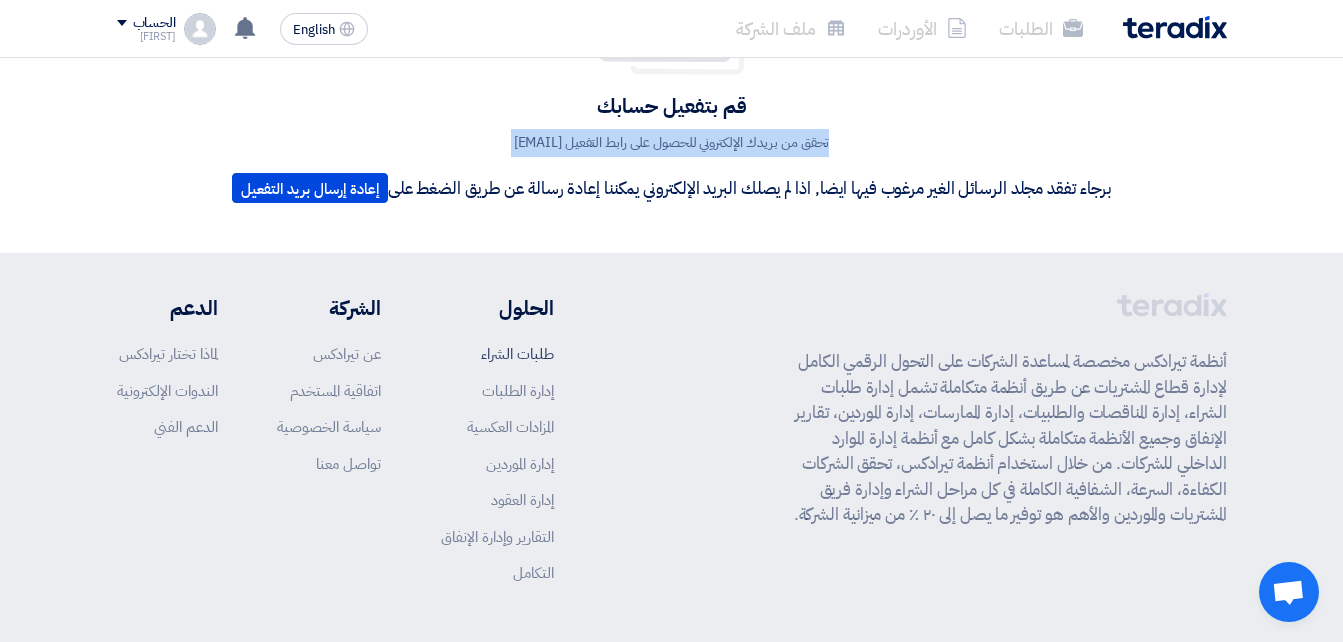 click on "طلبات الشراء" 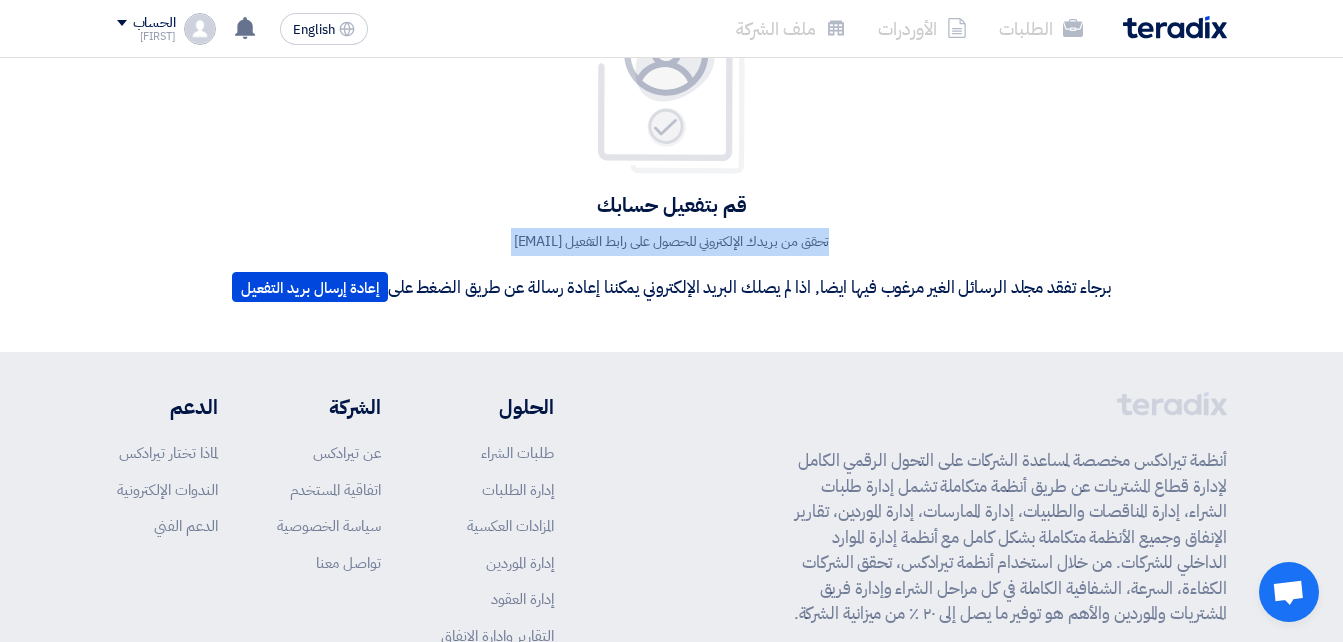 scroll, scrollTop: 0, scrollLeft: 0, axis: both 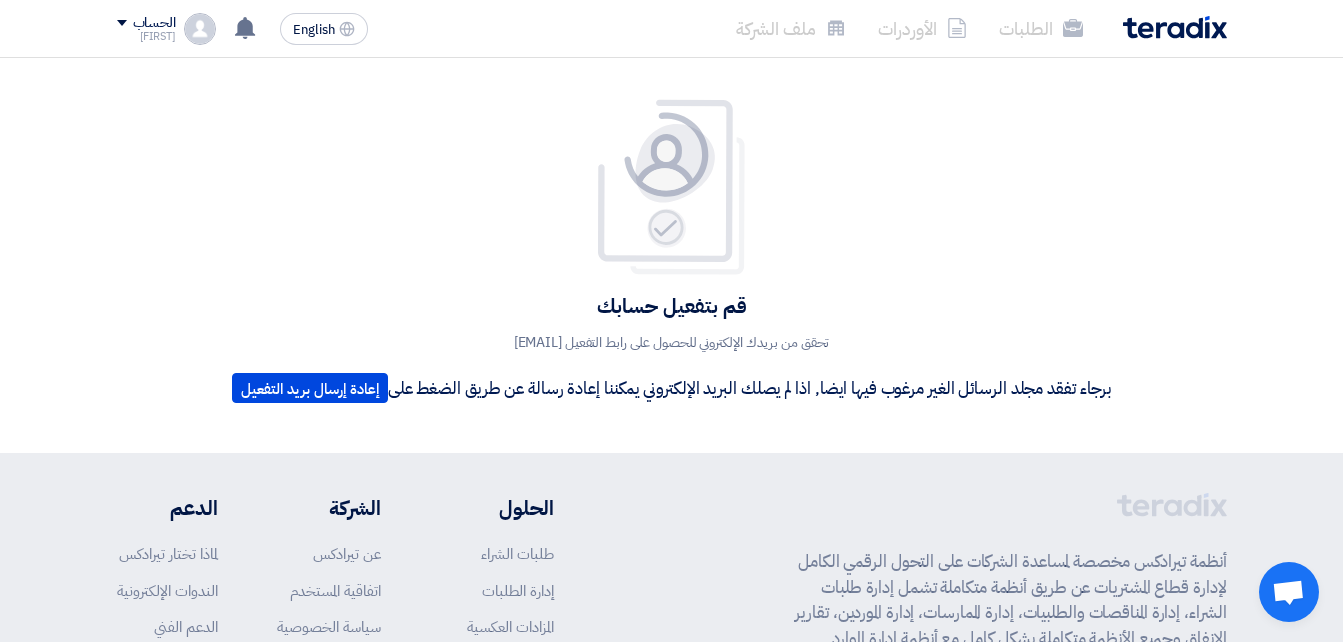 click on "Ahmed" 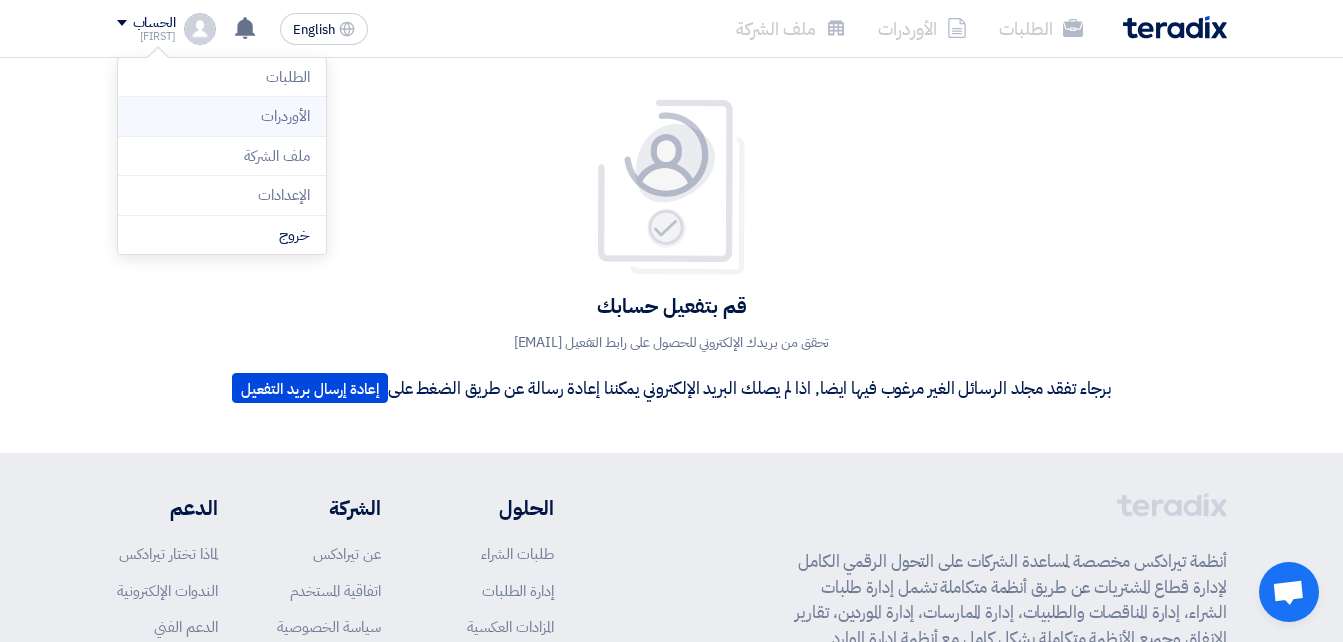 click on "الأوردرات" 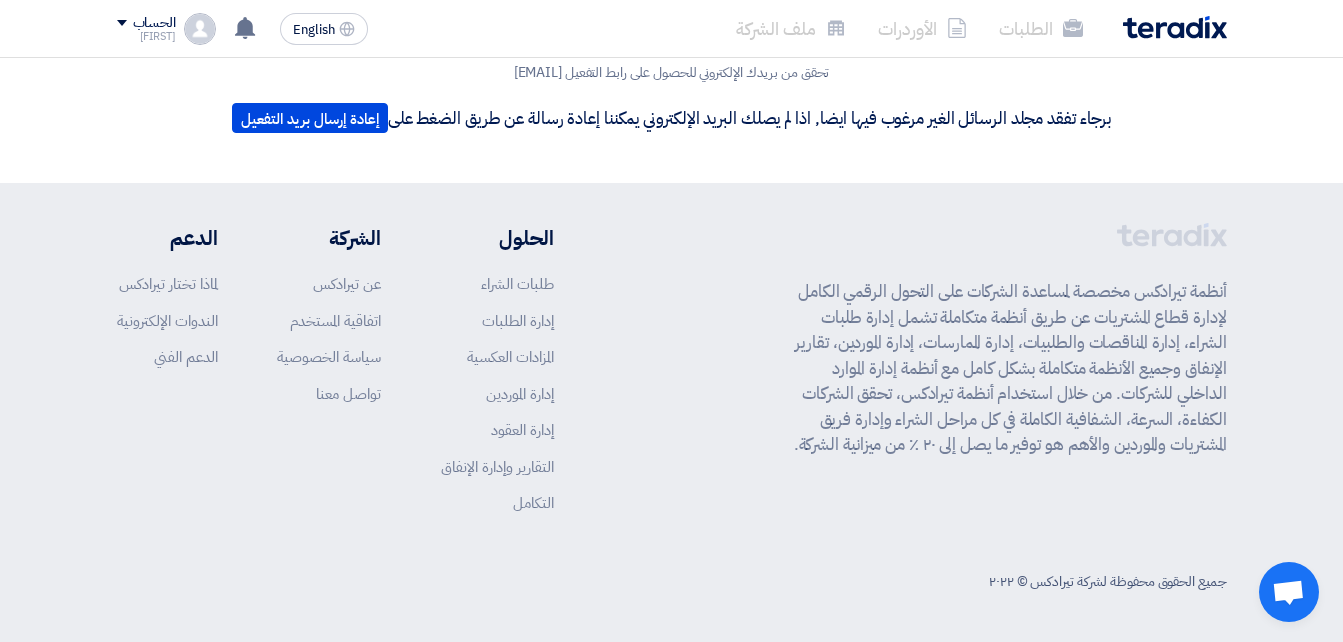 scroll, scrollTop: 298, scrollLeft: 0, axis: vertical 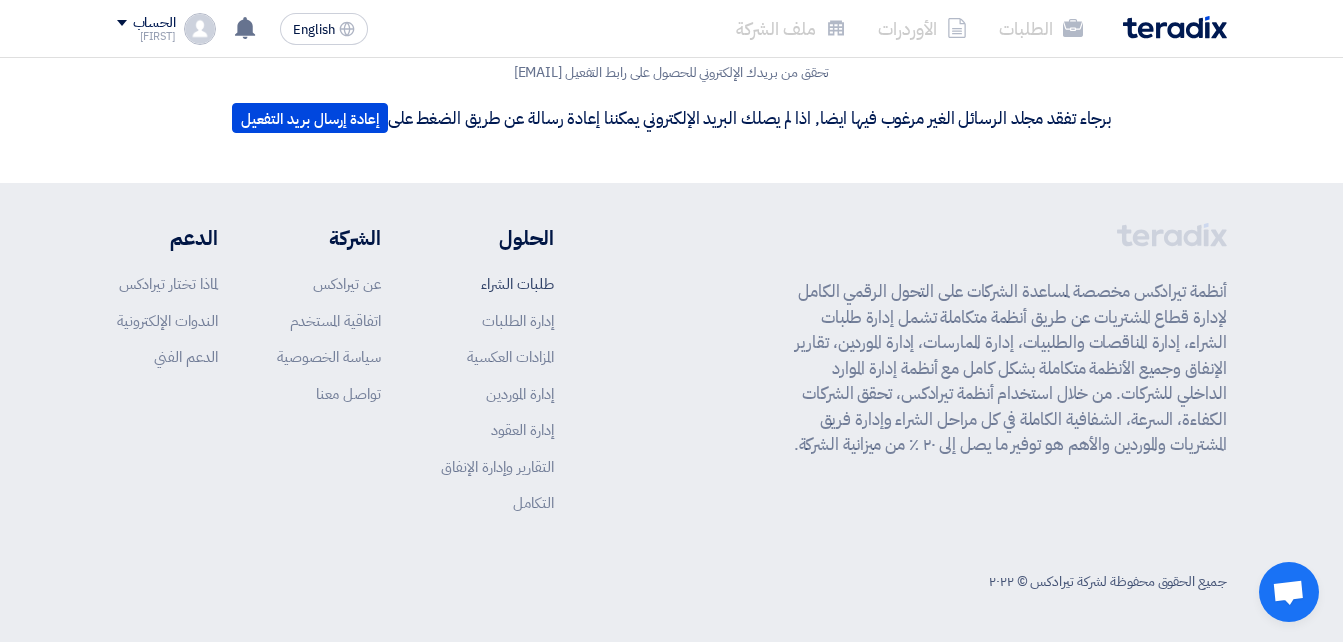 click on "طلبات الشراء" 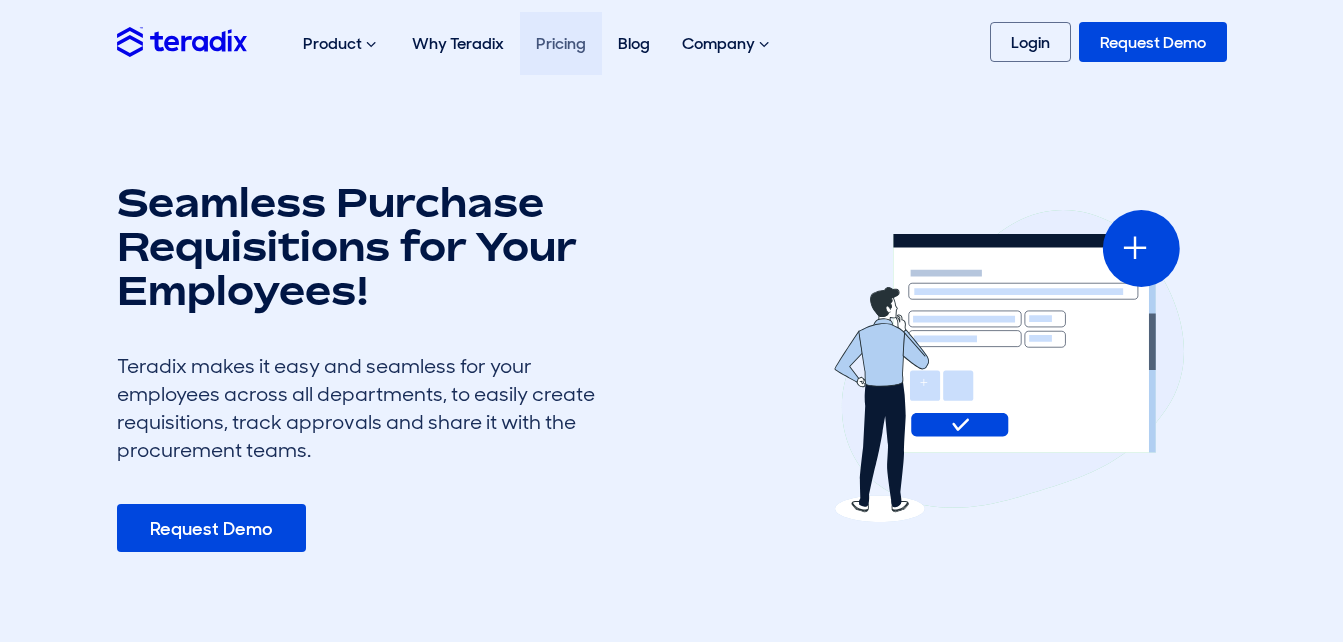 scroll, scrollTop: 0, scrollLeft: 0, axis: both 